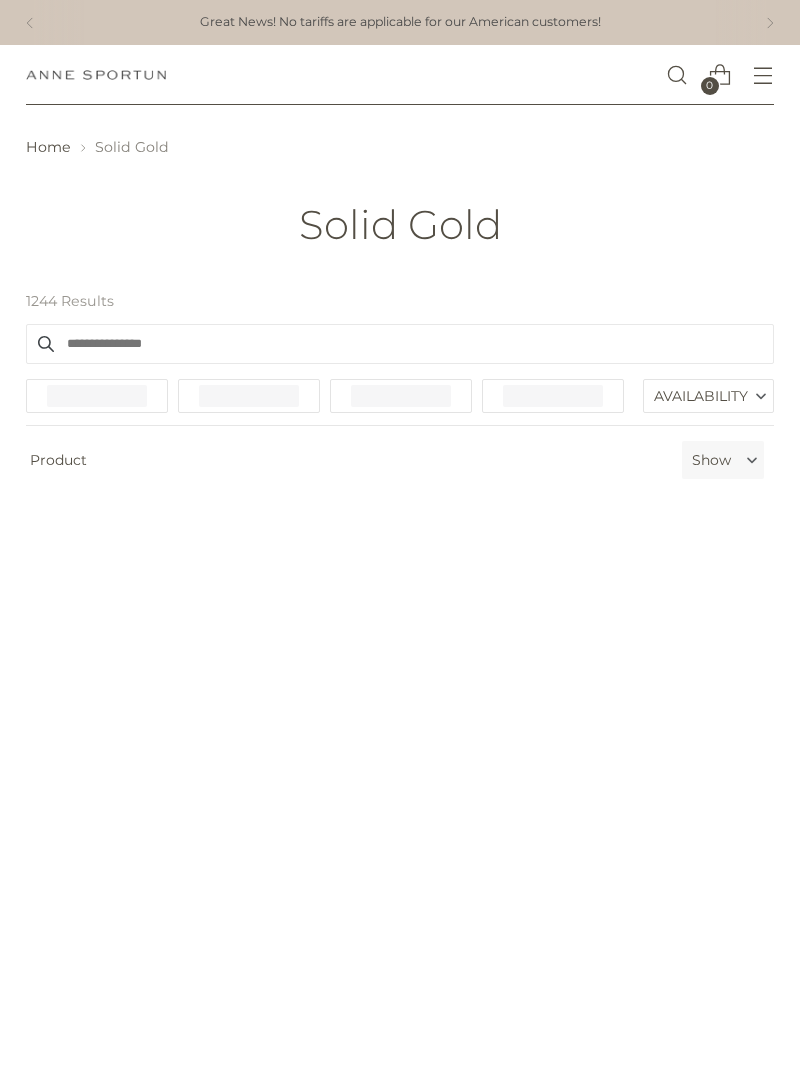 scroll, scrollTop: 0, scrollLeft: 0, axis: both 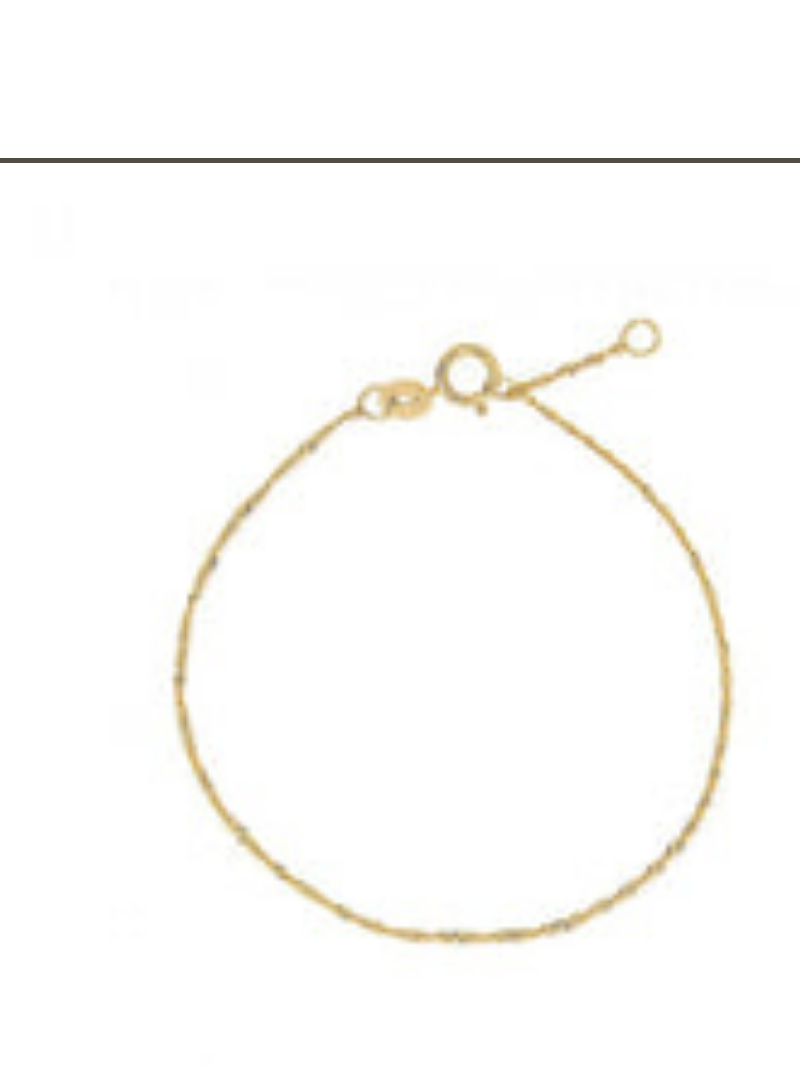 click at bounding box center (113, 459) 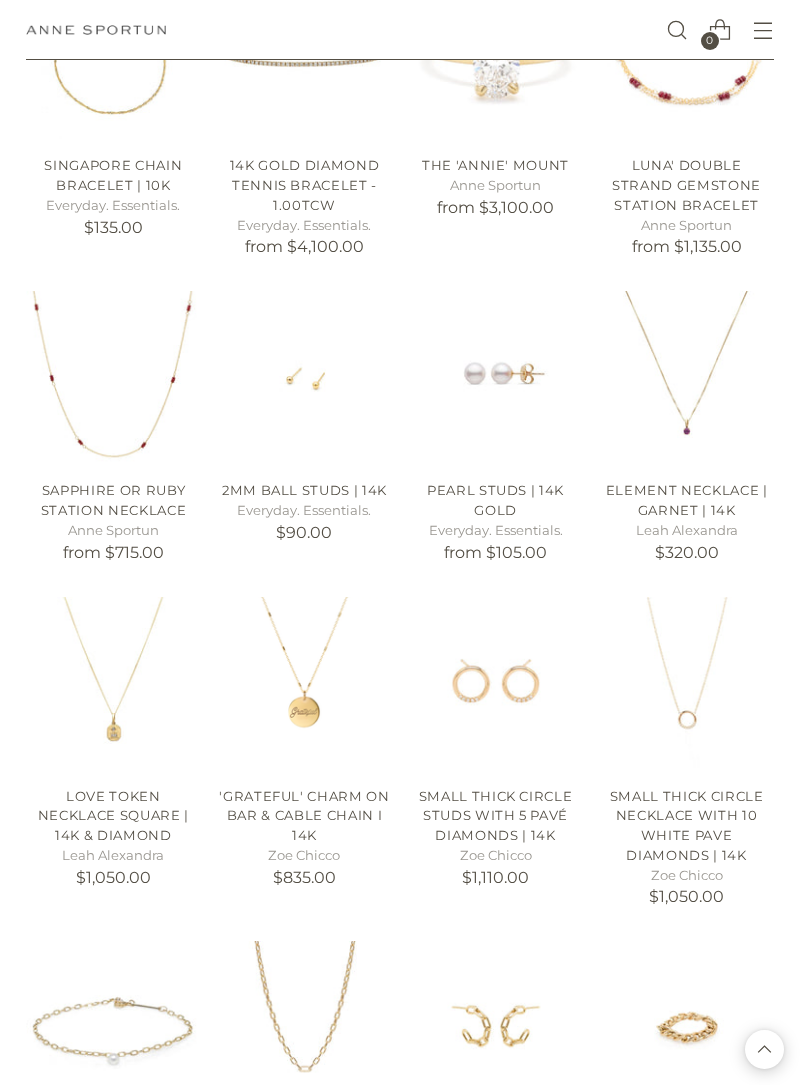 scroll, scrollTop: 43101, scrollLeft: 0, axis: vertical 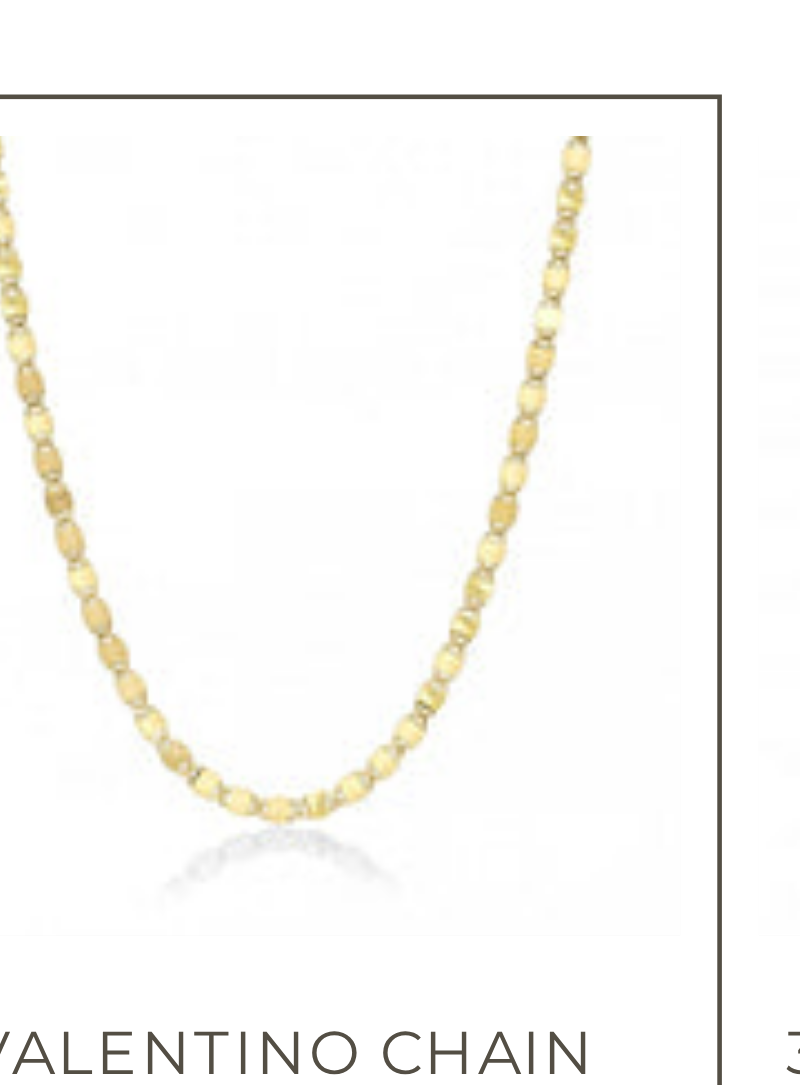 click at bounding box center (113, 876) 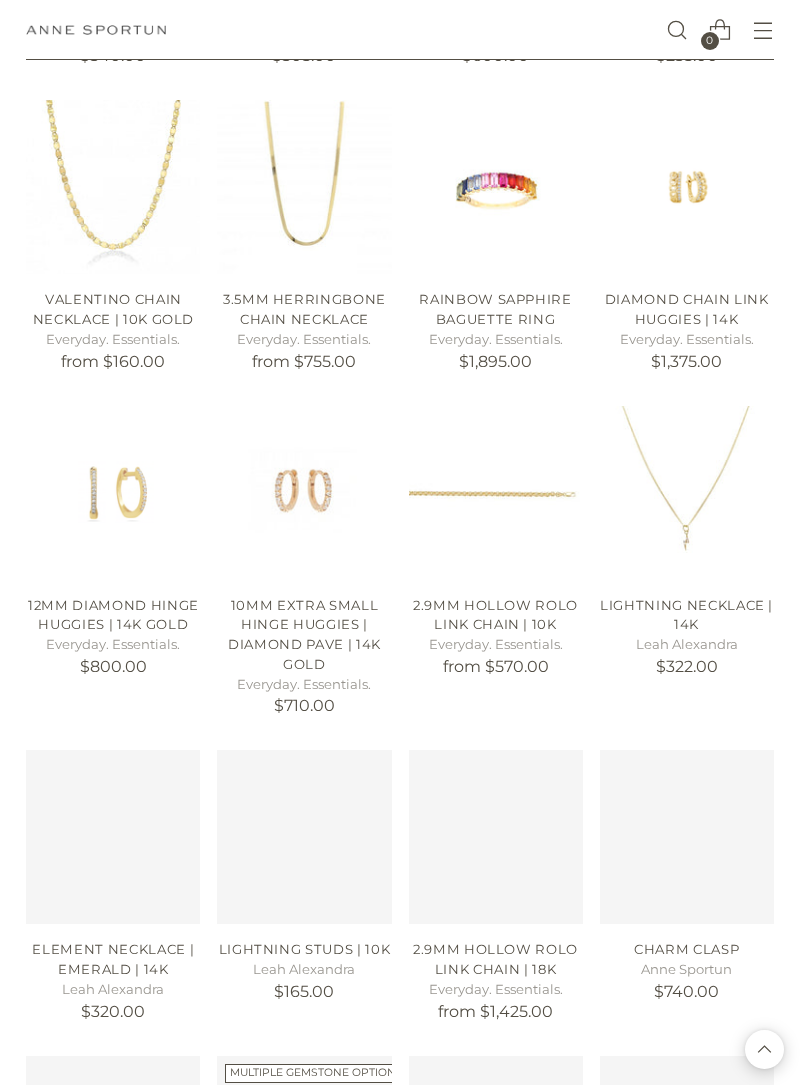 scroll, scrollTop: 47014, scrollLeft: 0, axis: vertical 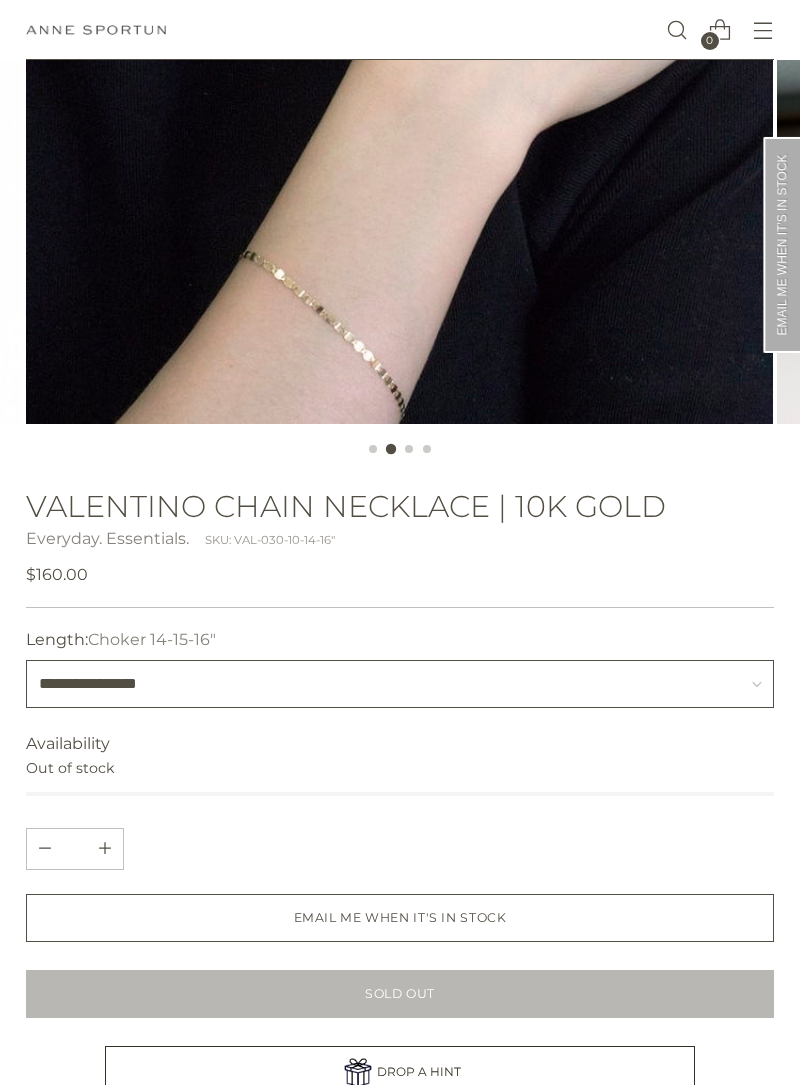 click on "**********" at bounding box center [399, 684] 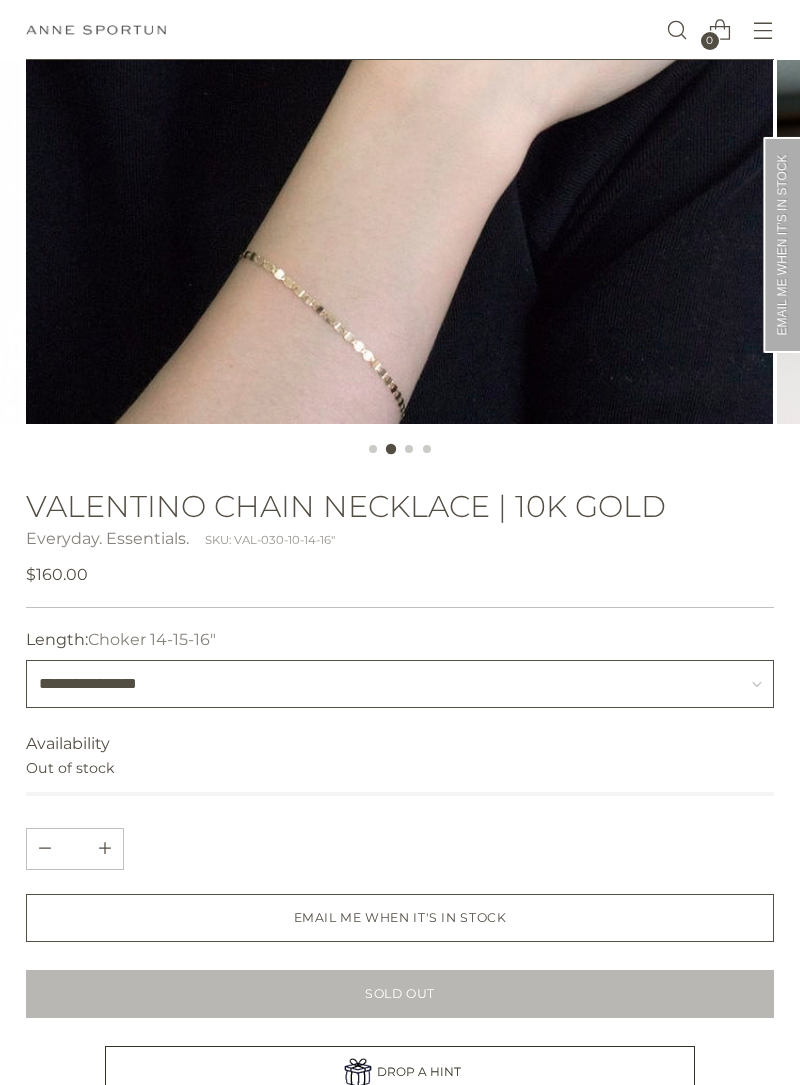 click on "**********" at bounding box center [399, 684] 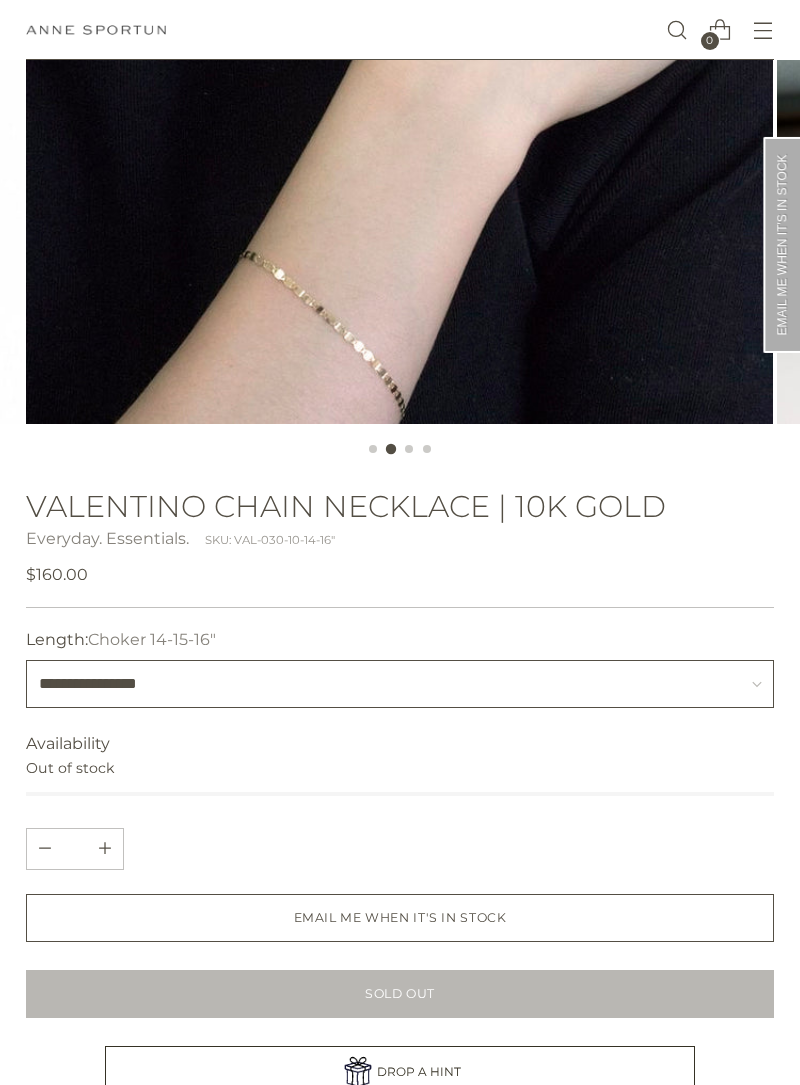 click on "**********" at bounding box center [399, 684] 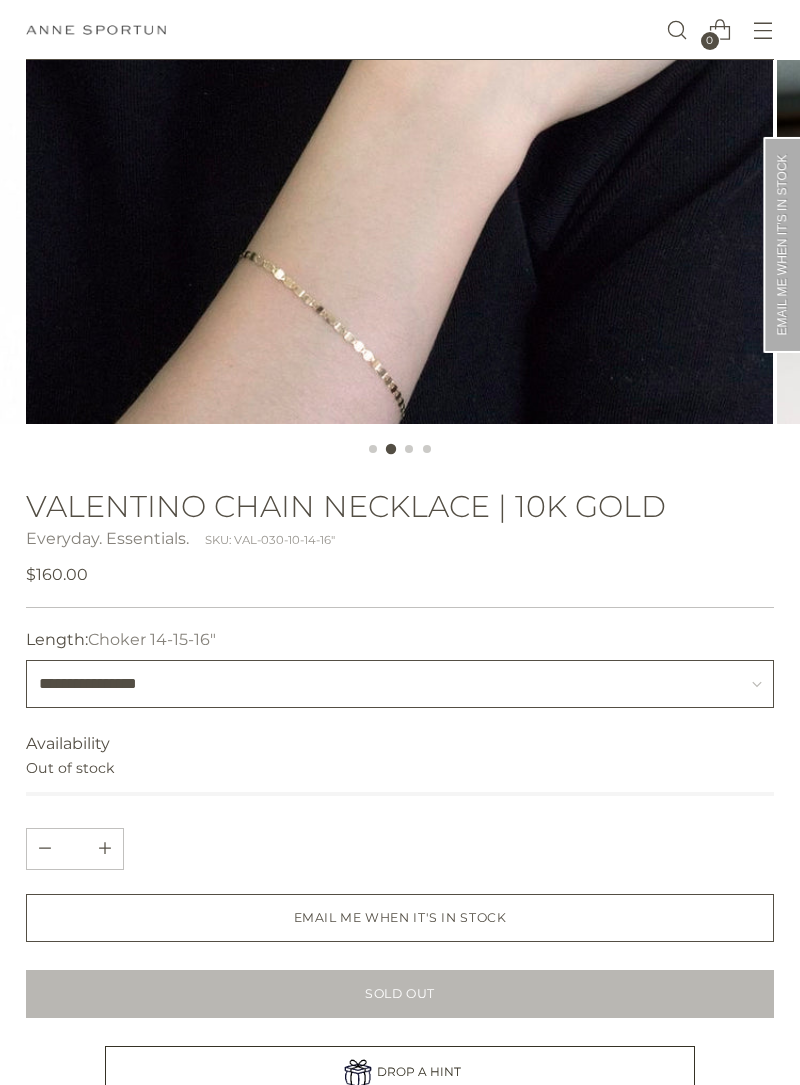 select on "**********" 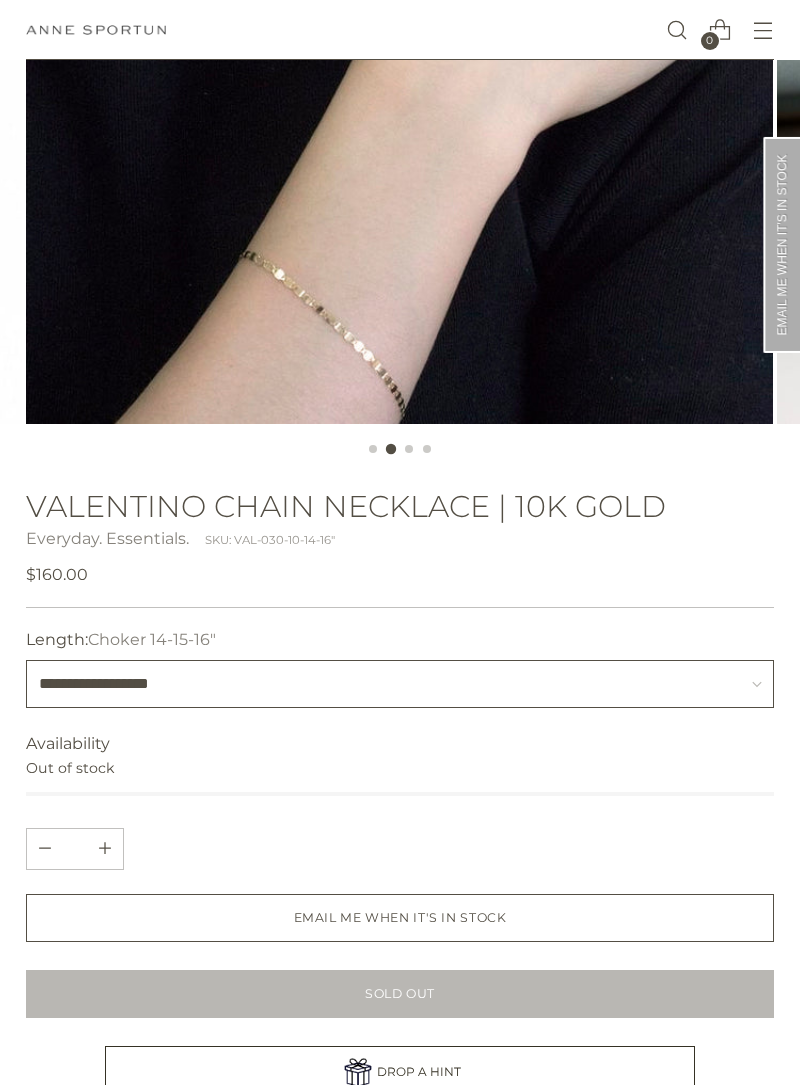 type 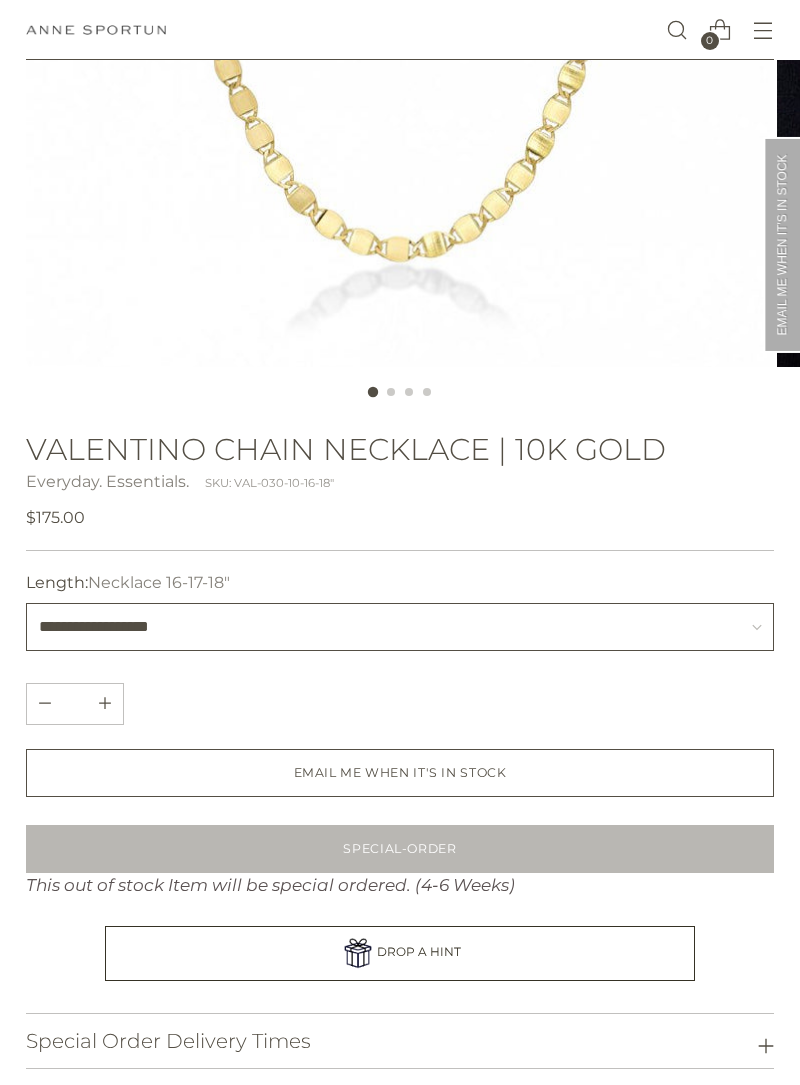 scroll, scrollTop: 567, scrollLeft: 0, axis: vertical 